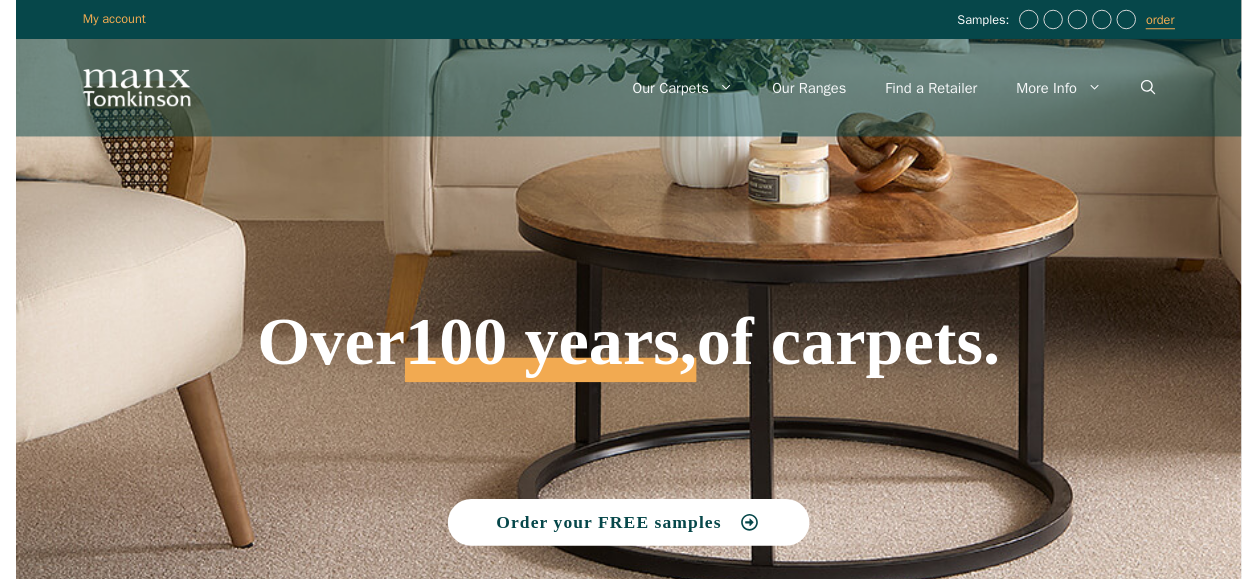 scroll, scrollTop: 0, scrollLeft: 0, axis: both 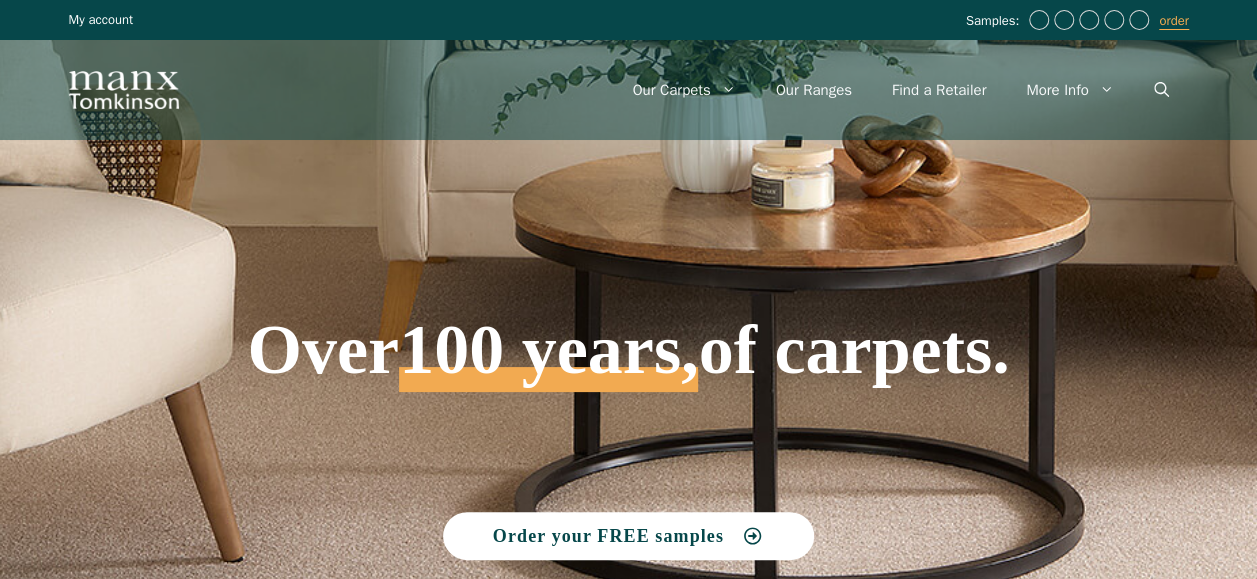 click on "My account" at bounding box center [101, 19] 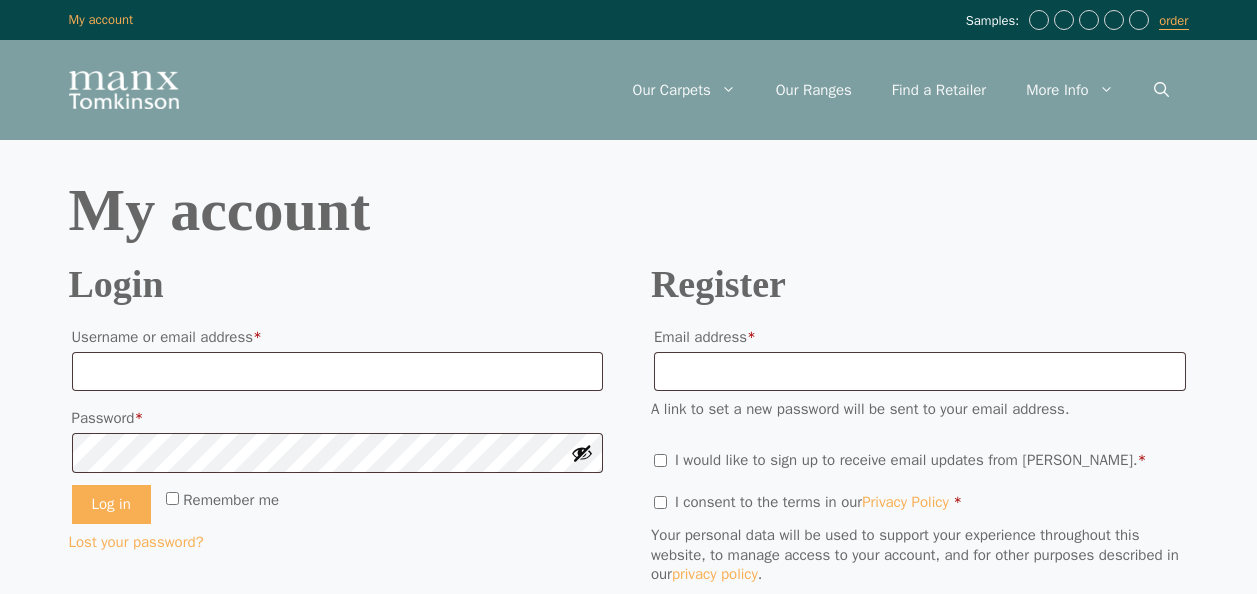 scroll, scrollTop: 0, scrollLeft: 0, axis: both 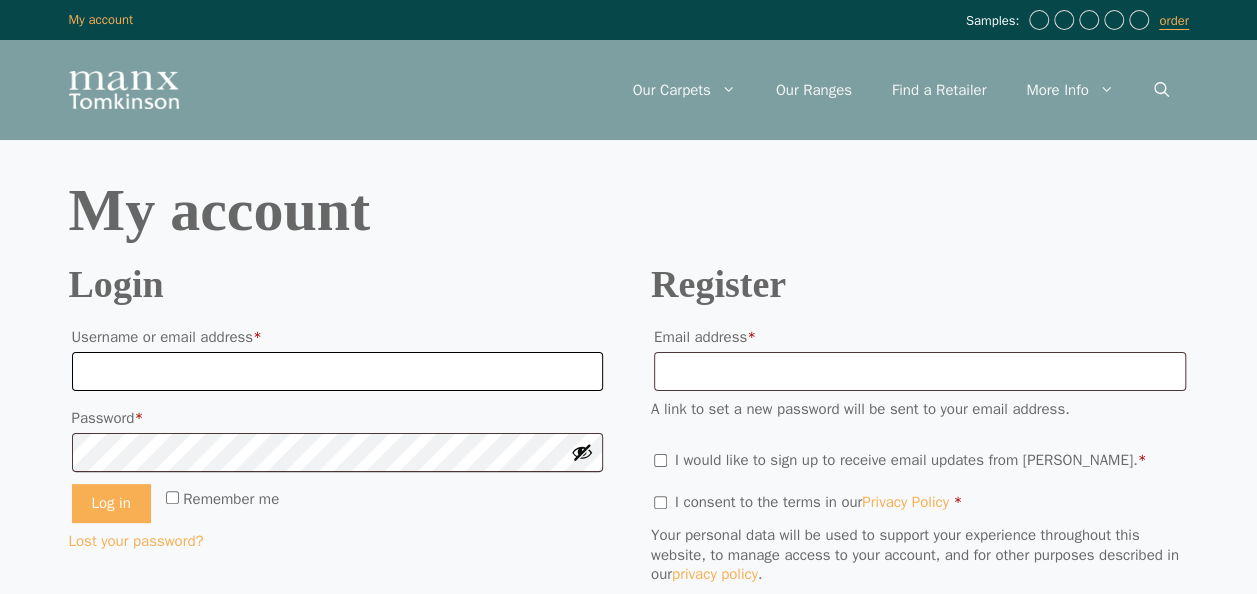 click on "Username or email address  * Required" at bounding box center [338, 372] 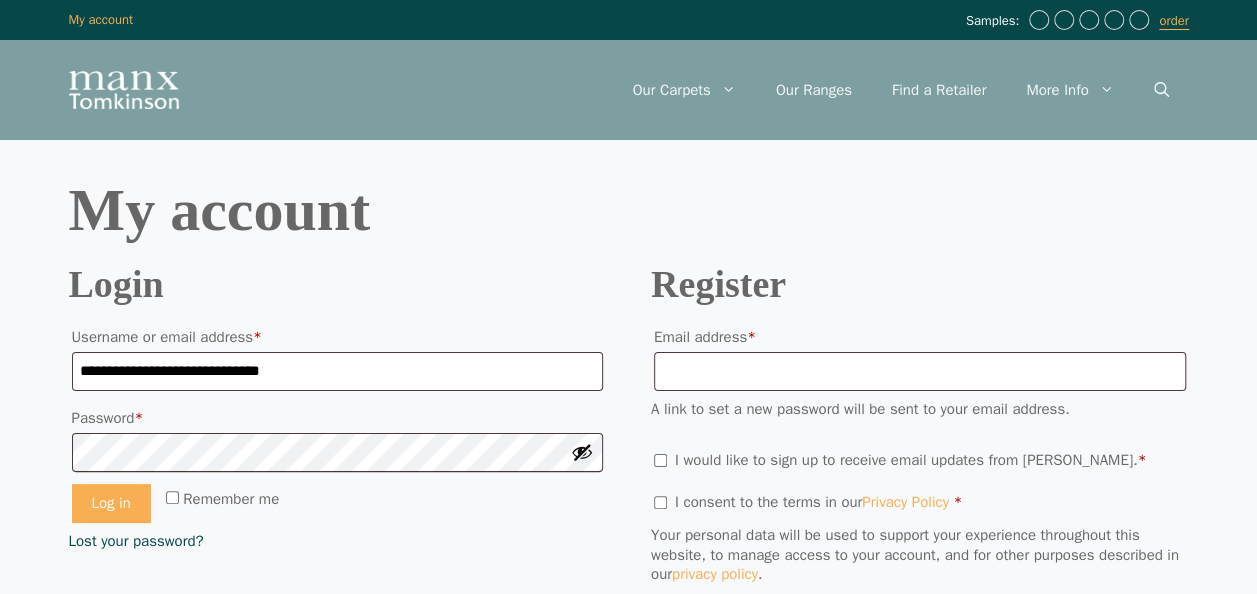 click on "Lost your password?" at bounding box center [136, 541] 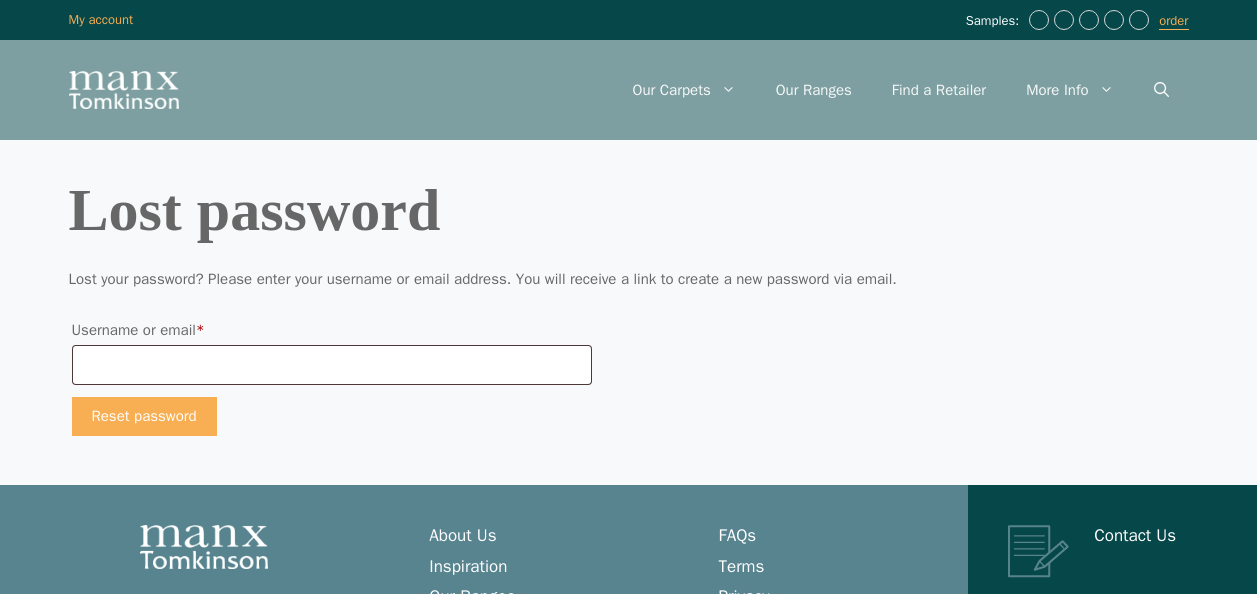 scroll, scrollTop: 0, scrollLeft: 0, axis: both 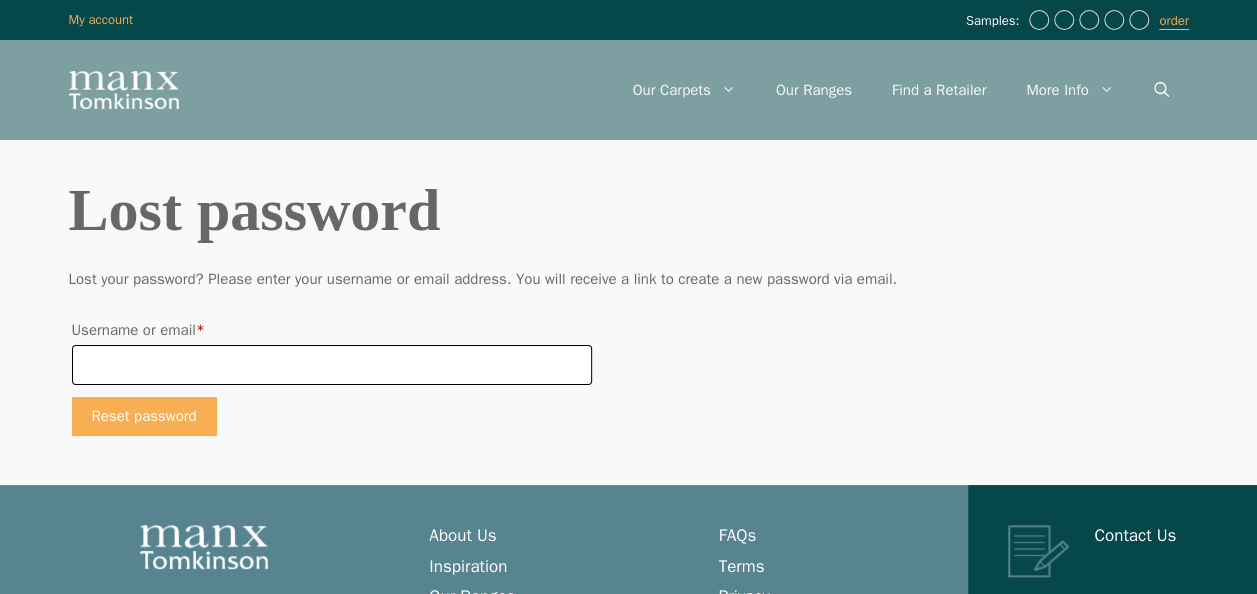 click on "Username or email  * Required" at bounding box center [332, 365] 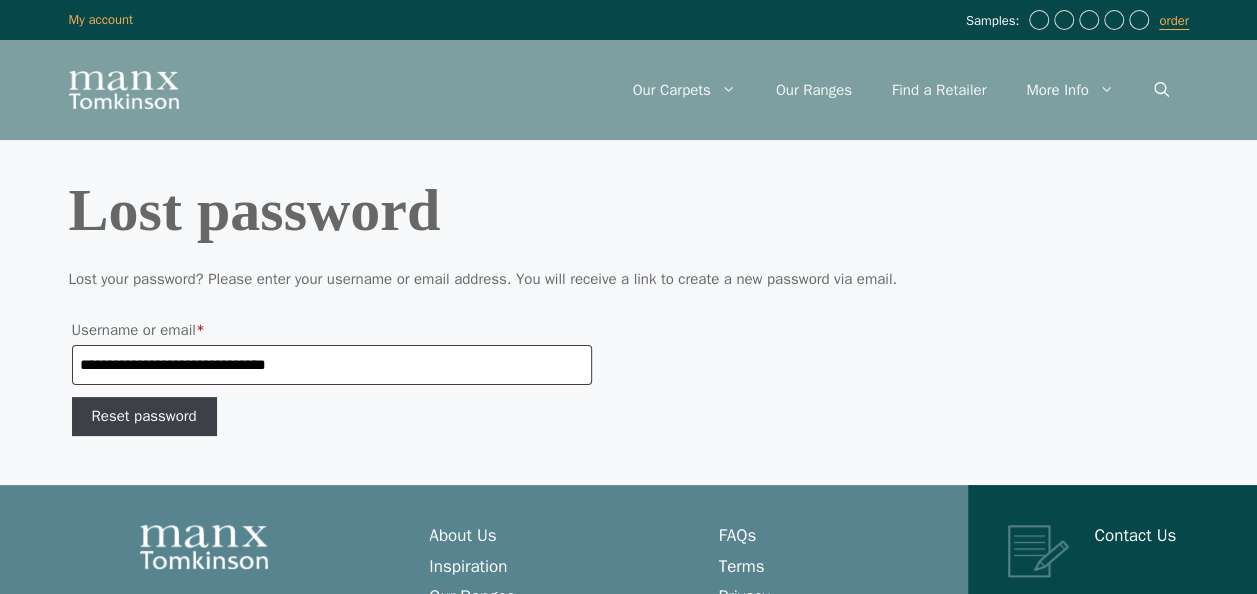 click on "Reset password" at bounding box center (144, 417) 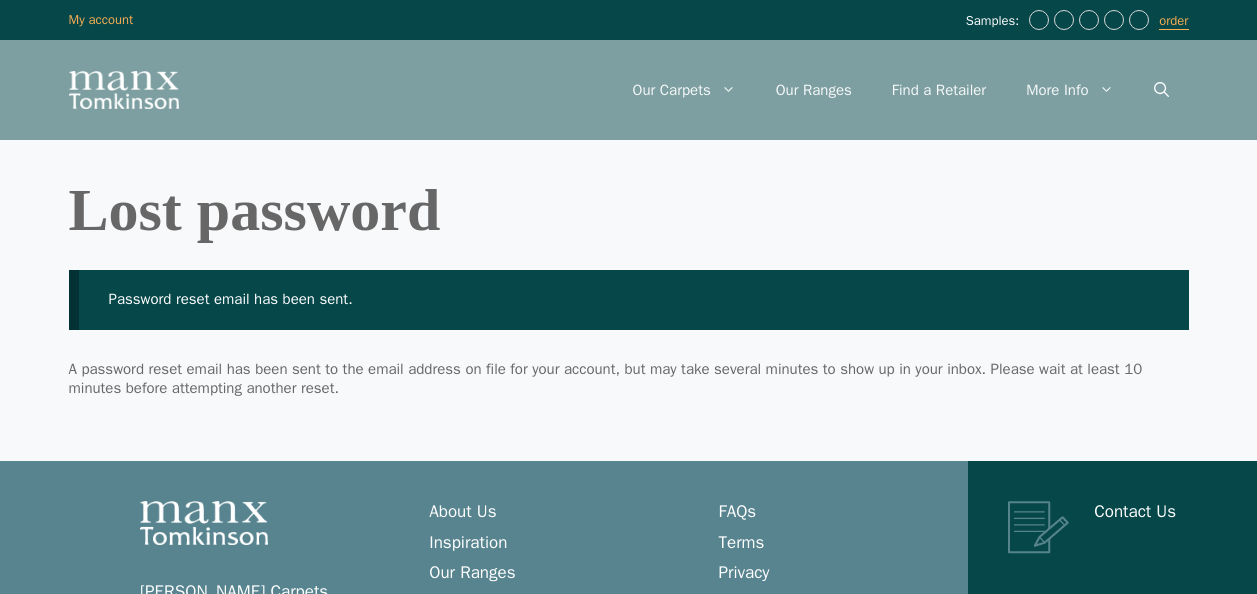 scroll, scrollTop: 0, scrollLeft: 0, axis: both 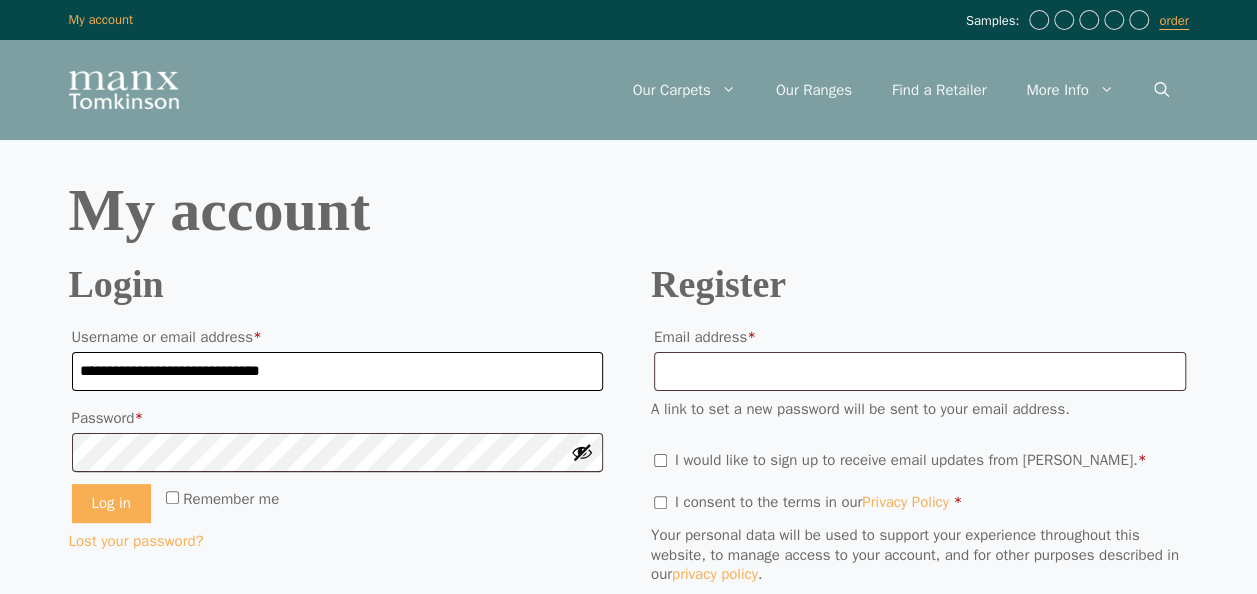 click on "**********" at bounding box center (338, 372) 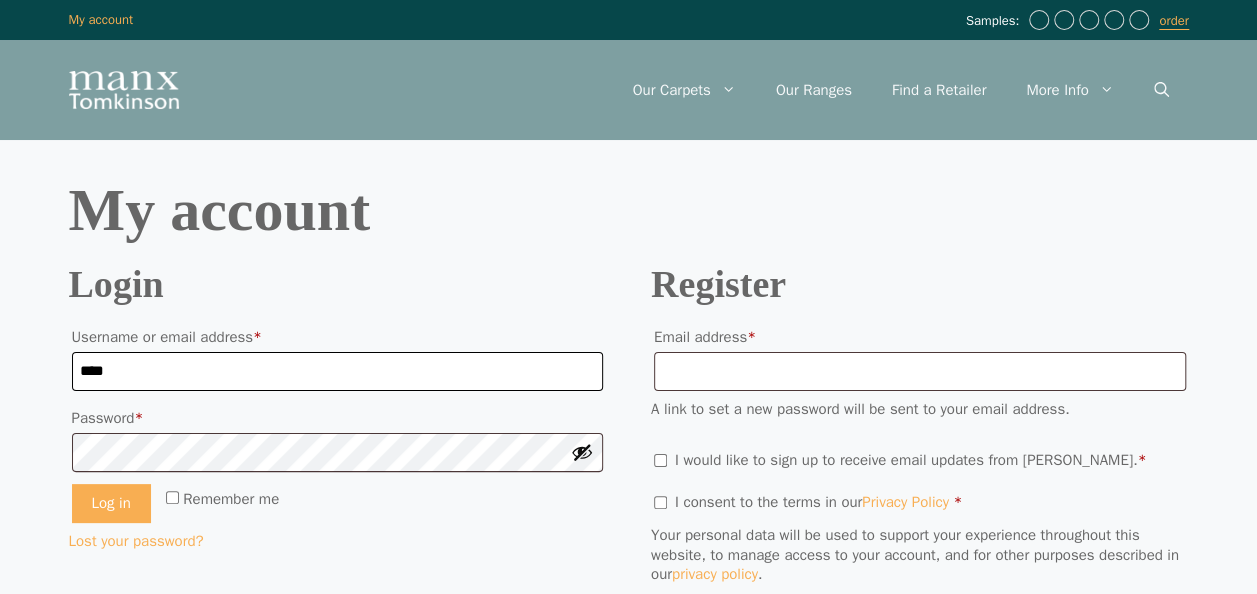 type on "****" 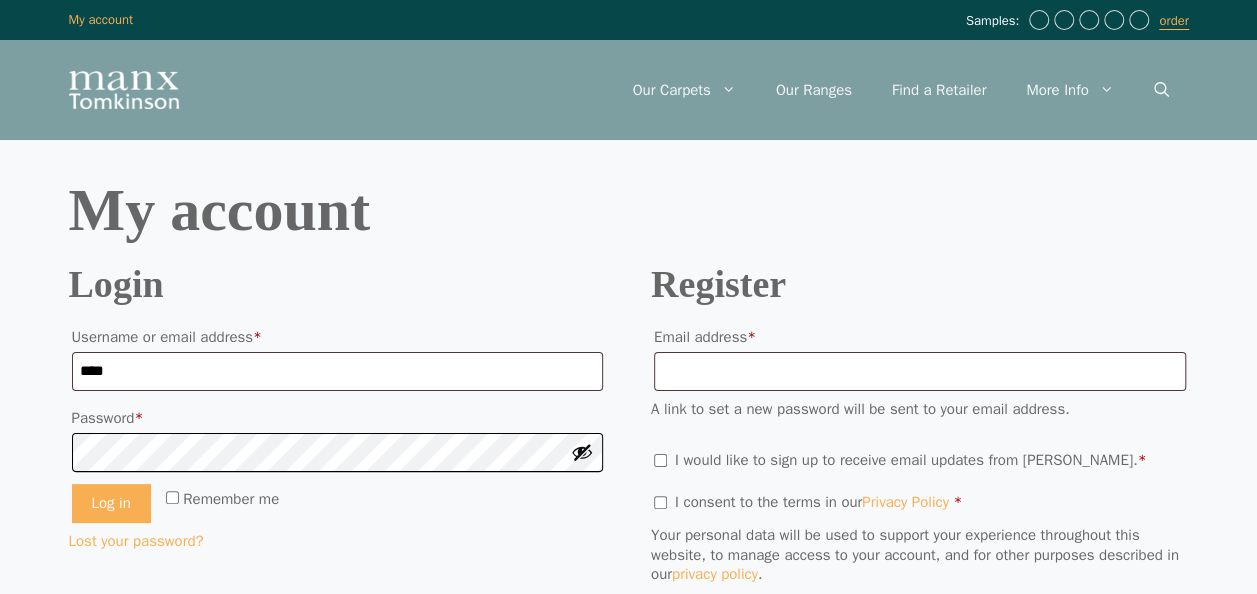 click on "Log in" at bounding box center (111, 504) 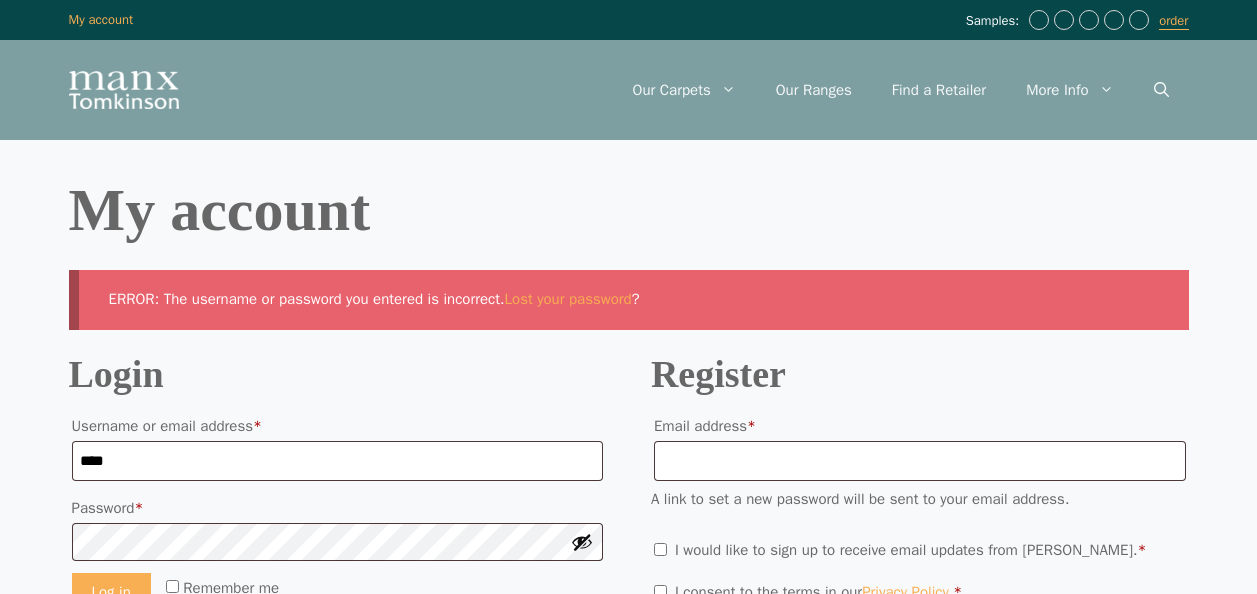 scroll, scrollTop: 0, scrollLeft: 0, axis: both 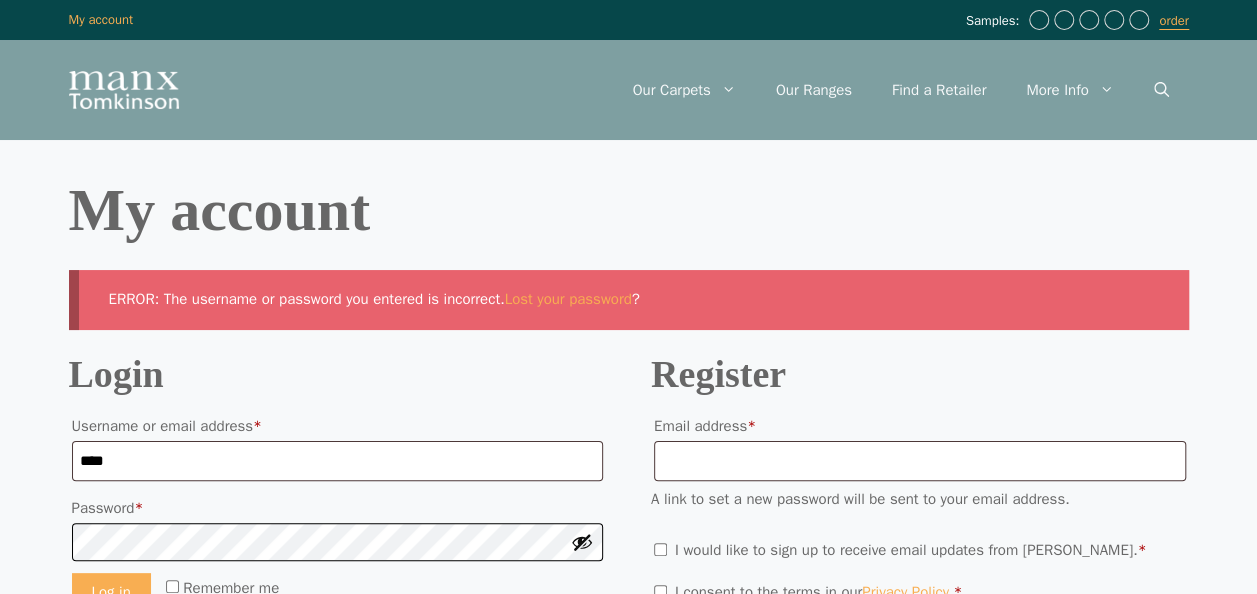 click on "Log in" at bounding box center [111, 593] 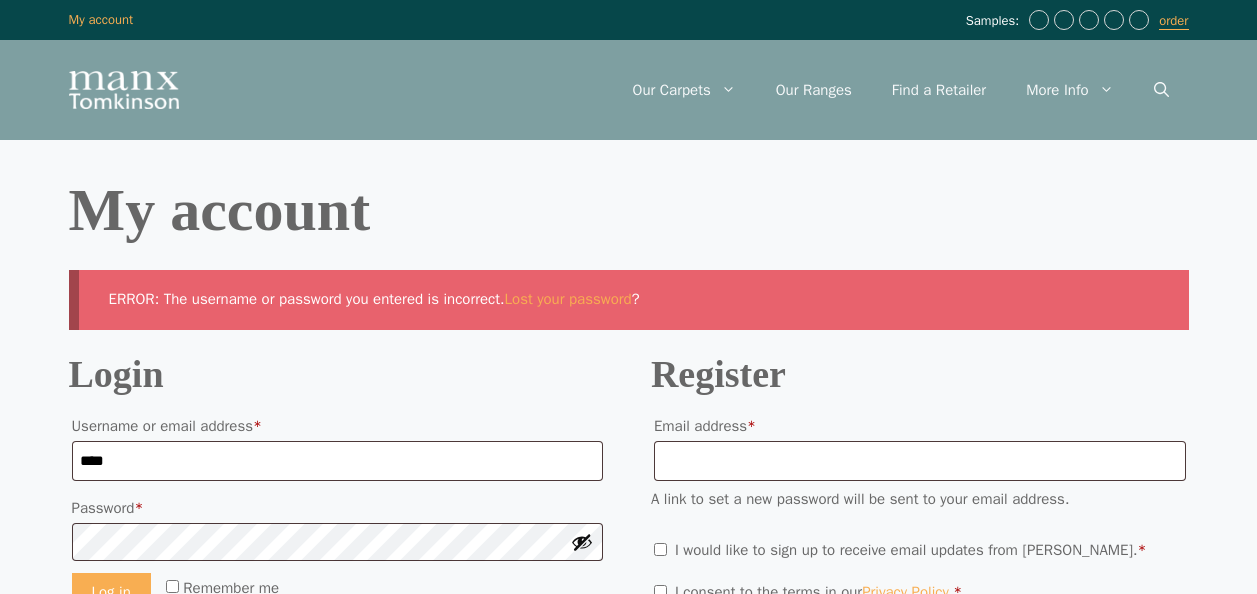 scroll, scrollTop: 134, scrollLeft: 0, axis: vertical 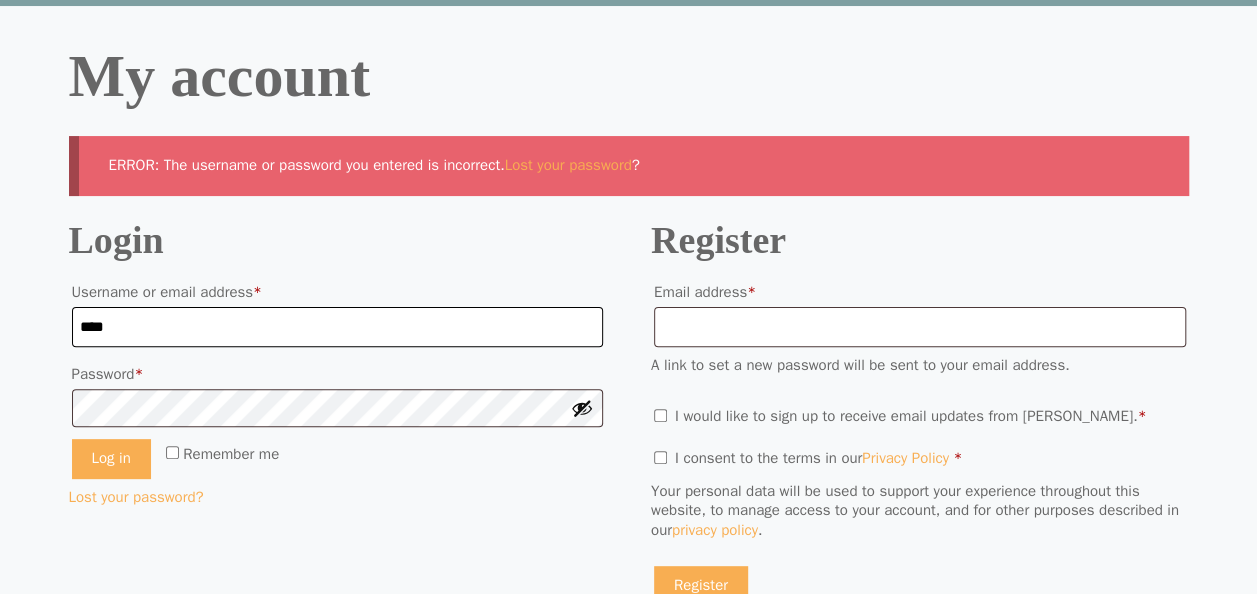 click on "****" at bounding box center [338, 327] 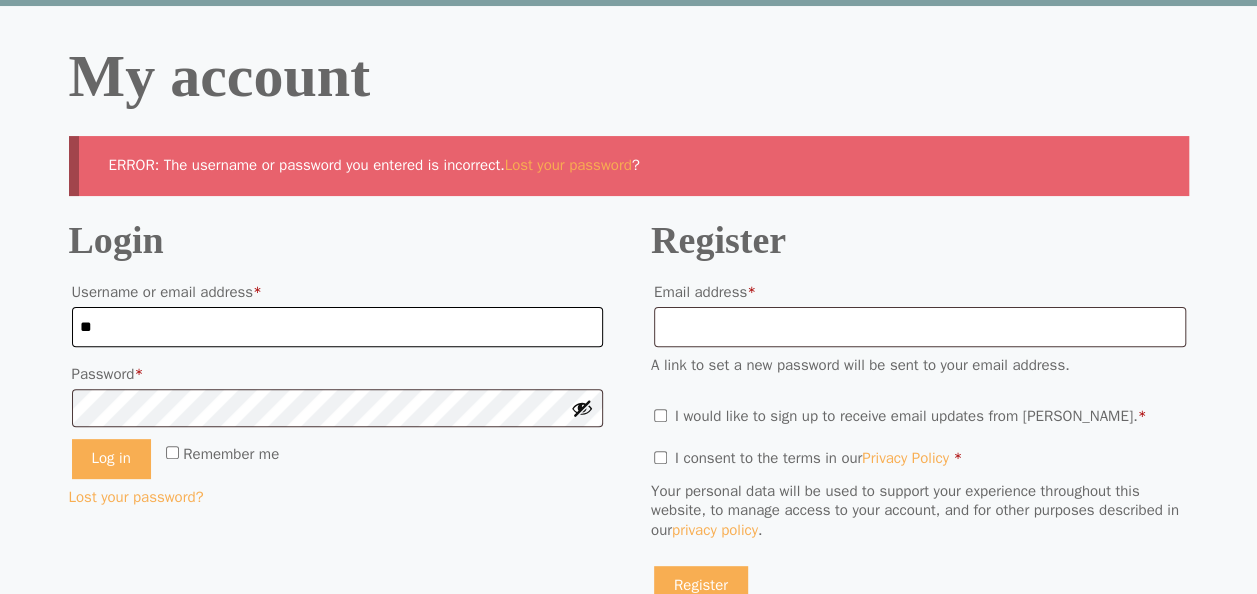 type on "*" 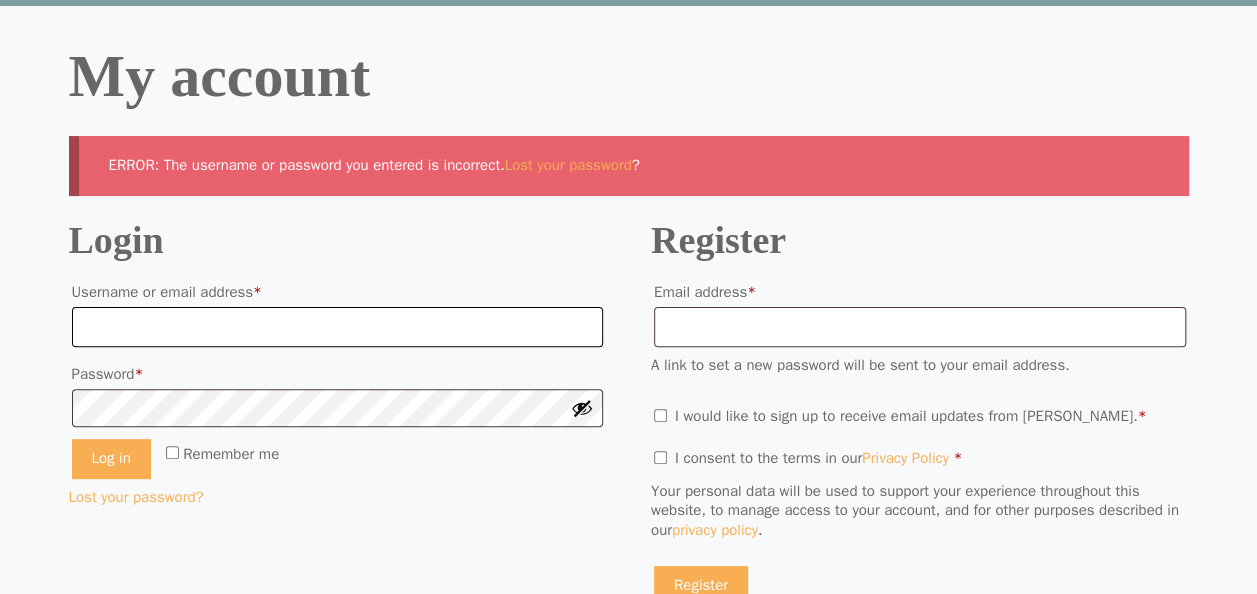 type on "*" 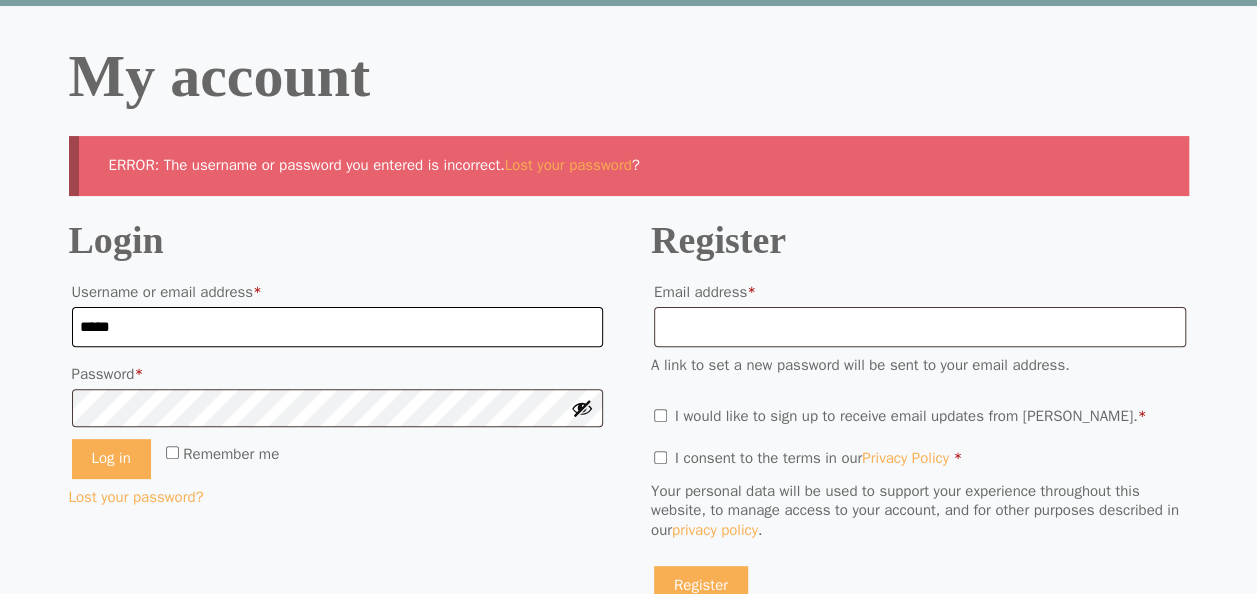 type on "**********" 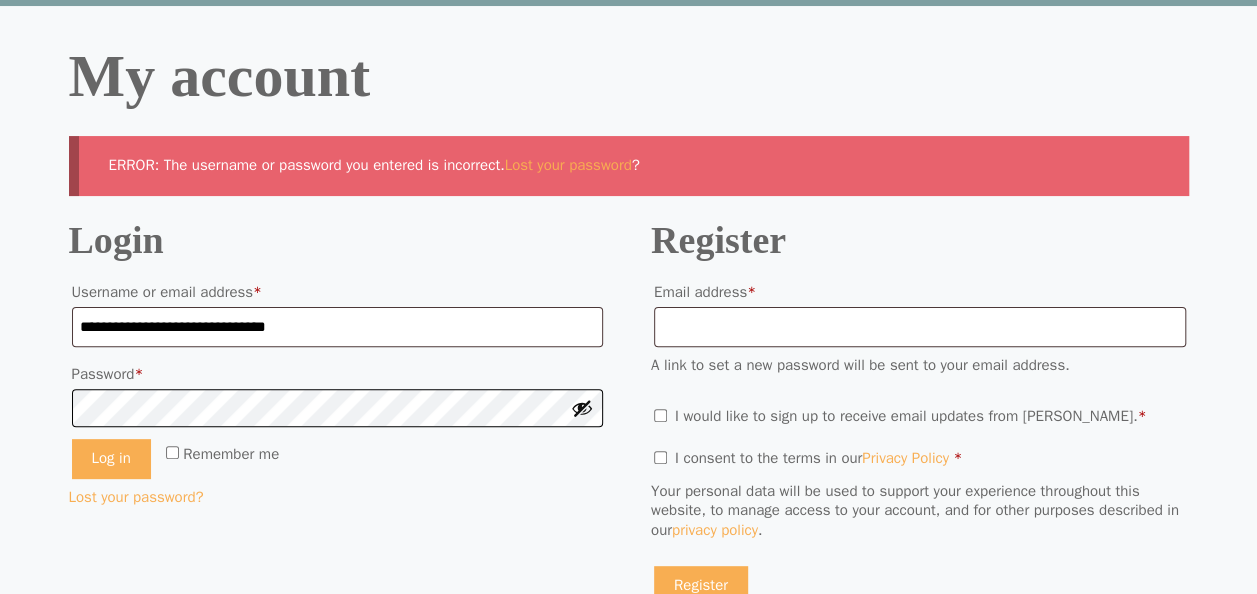 click on "Log in" at bounding box center [111, 459] 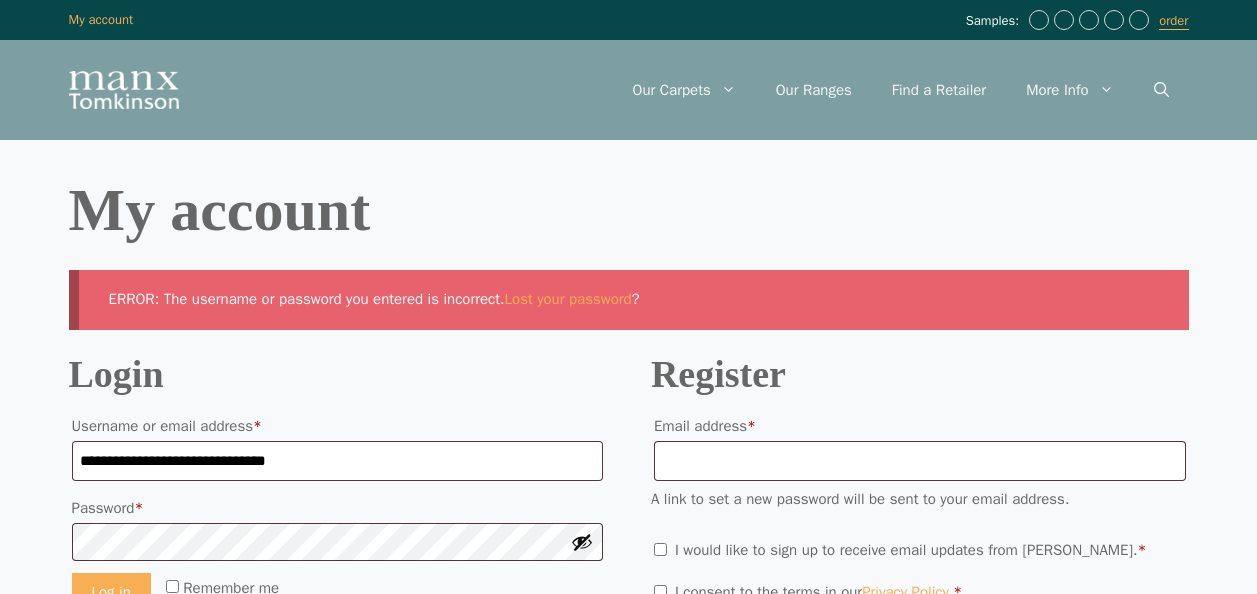 scroll, scrollTop: 0, scrollLeft: 0, axis: both 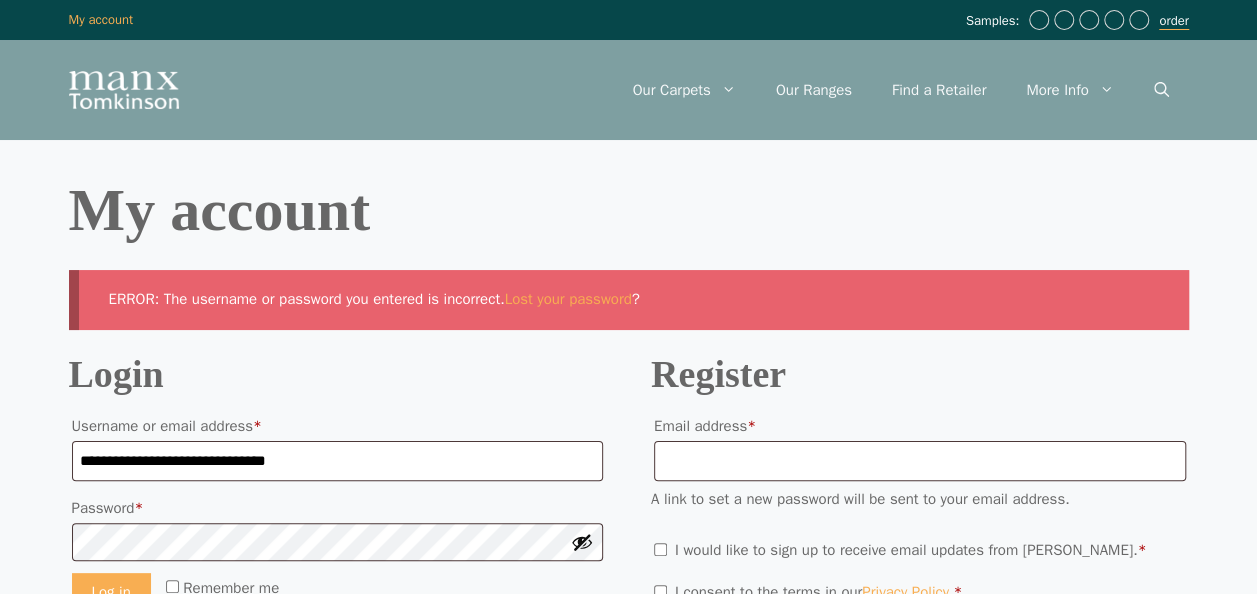 click on "order" at bounding box center [1173, 21] 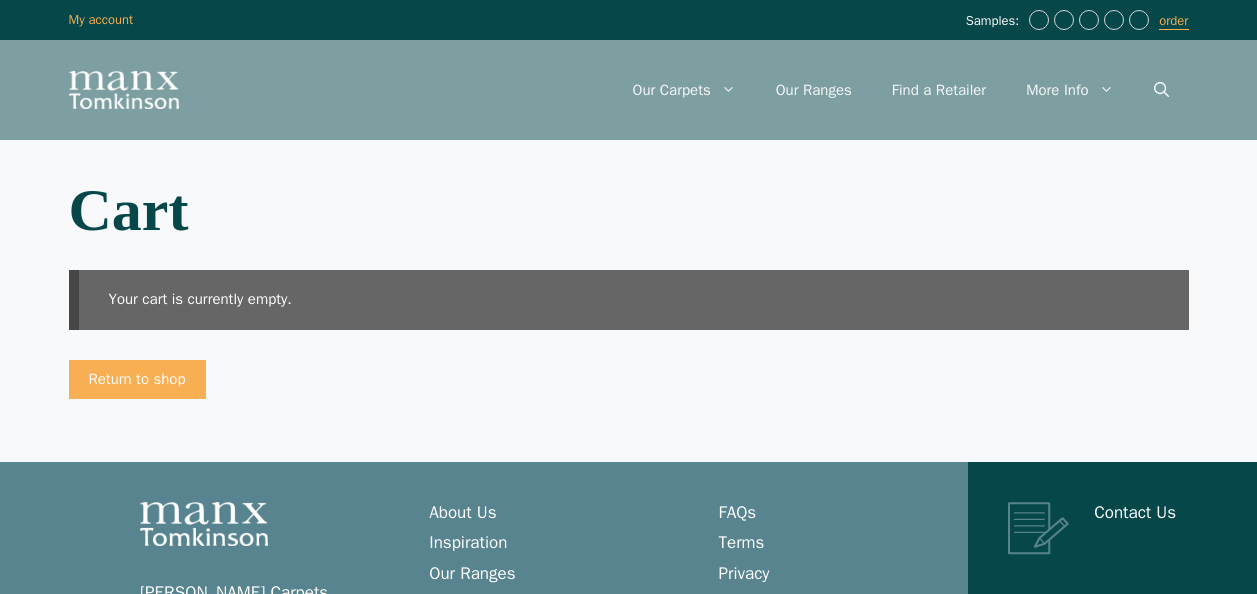 scroll, scrollTop: 0, scrollLeft: 0, axis: both 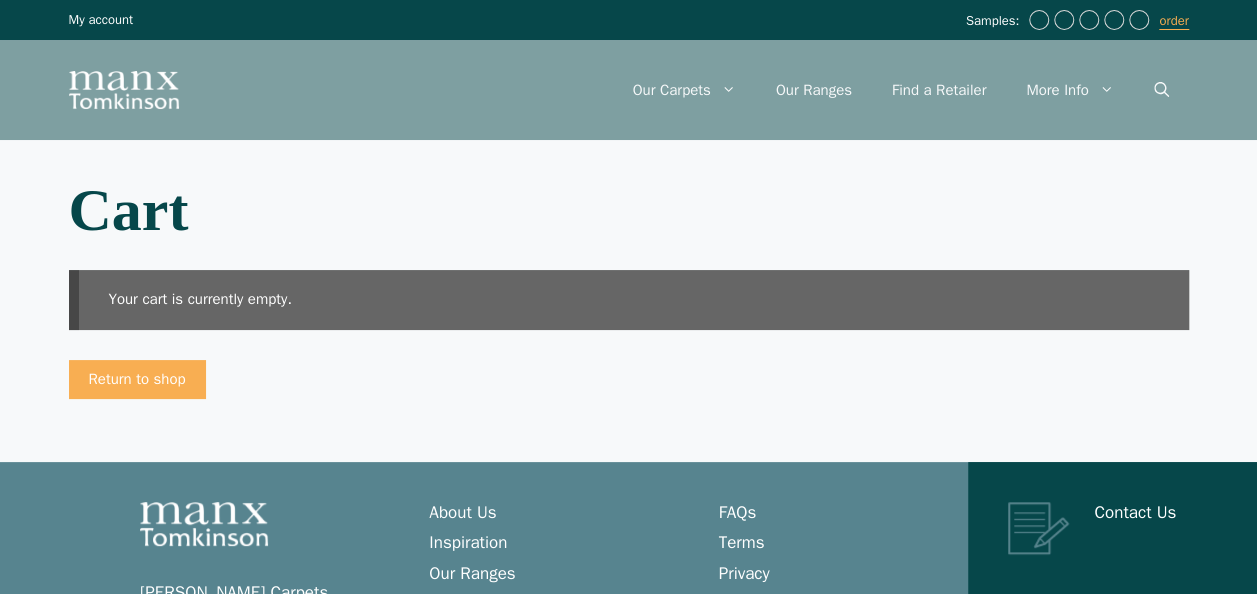 click on "My account" at bounding box center (101, 19) 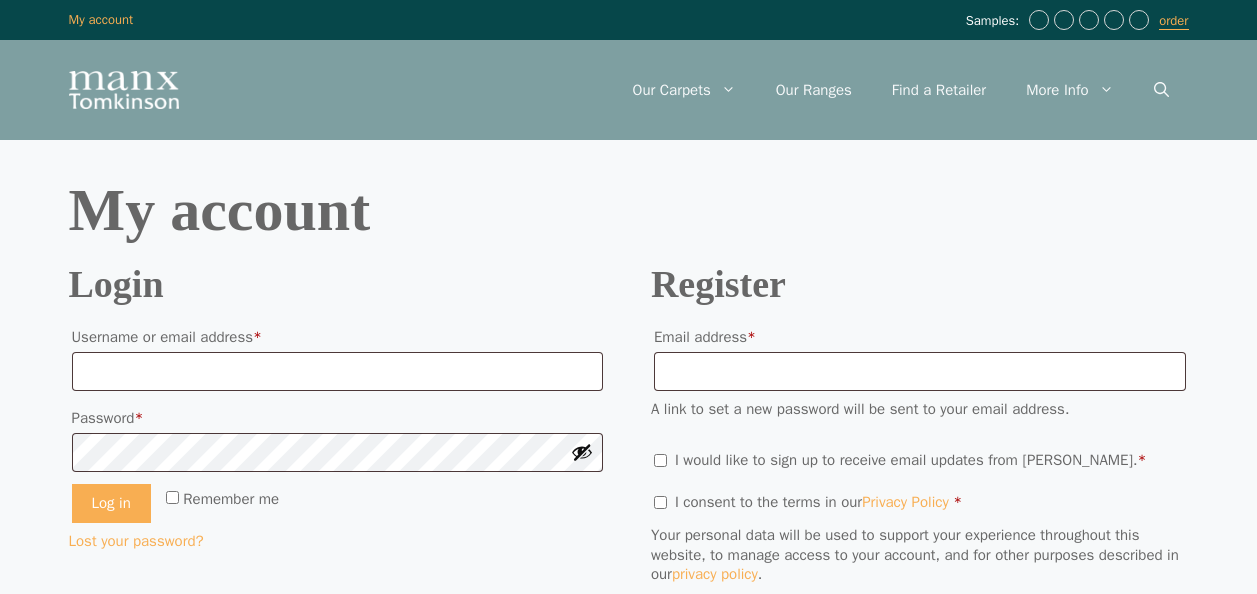 scroll, scrollTop: 0, scrollLeft: 0, axis: both 